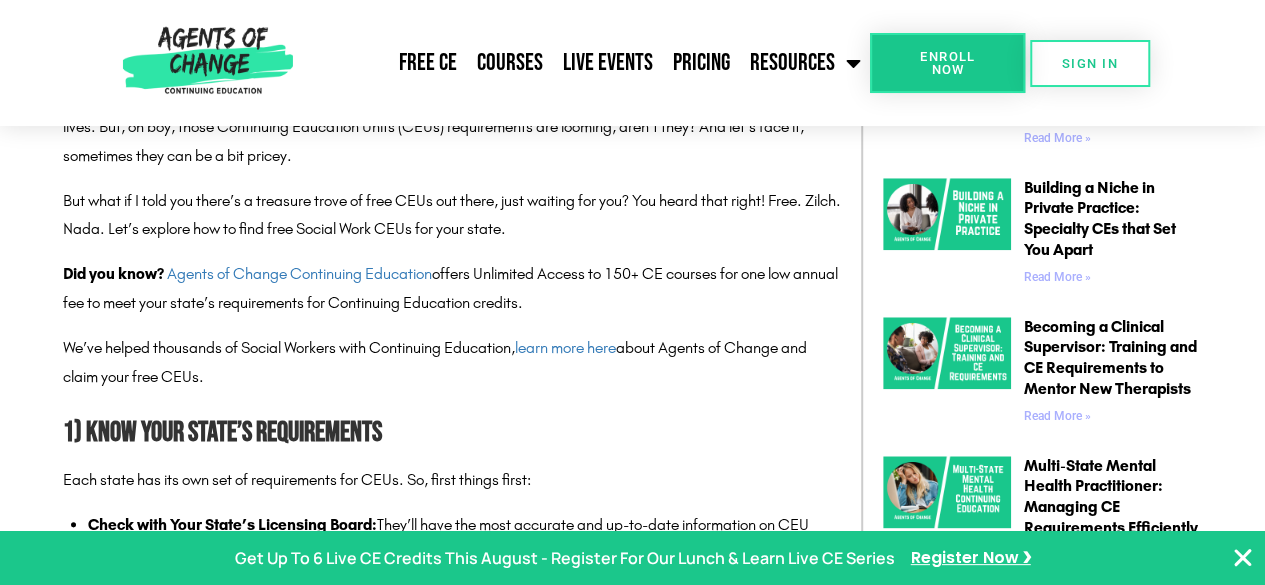 scroll, scrollTop: 900, scrollLeft: 0, axis: vertical 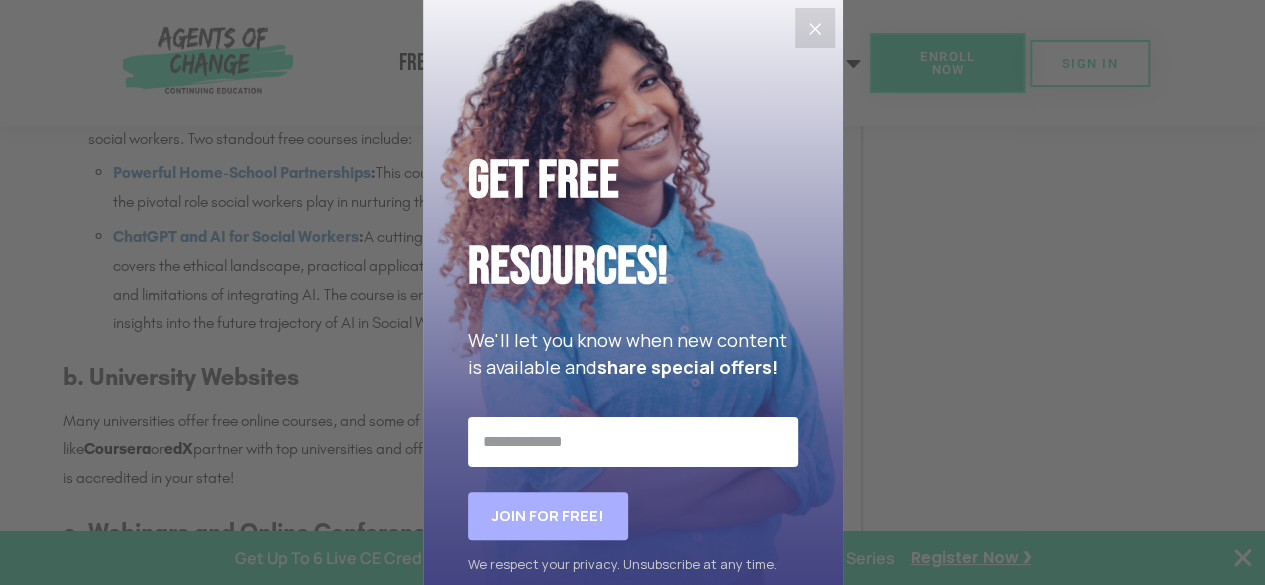 click on "Get Free Resources! We'll let you know when new   content is available and  share special offers! Join for FREE! We respect your privacy. Unsubscribe at any time. Built with Kit" at bounding box center [633, 340] 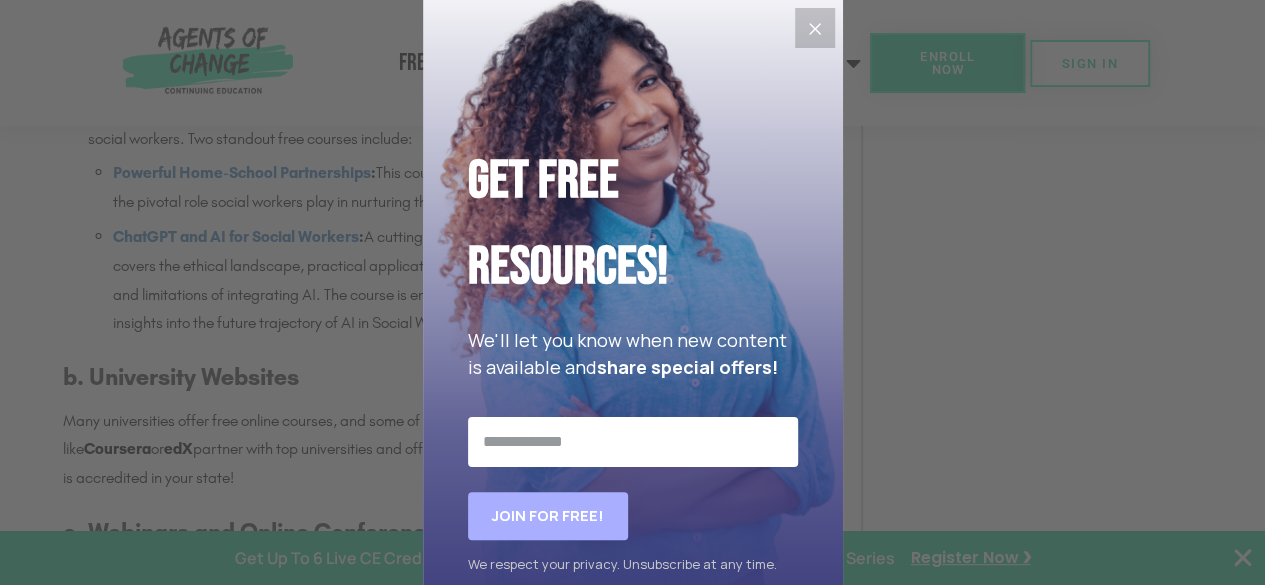 click 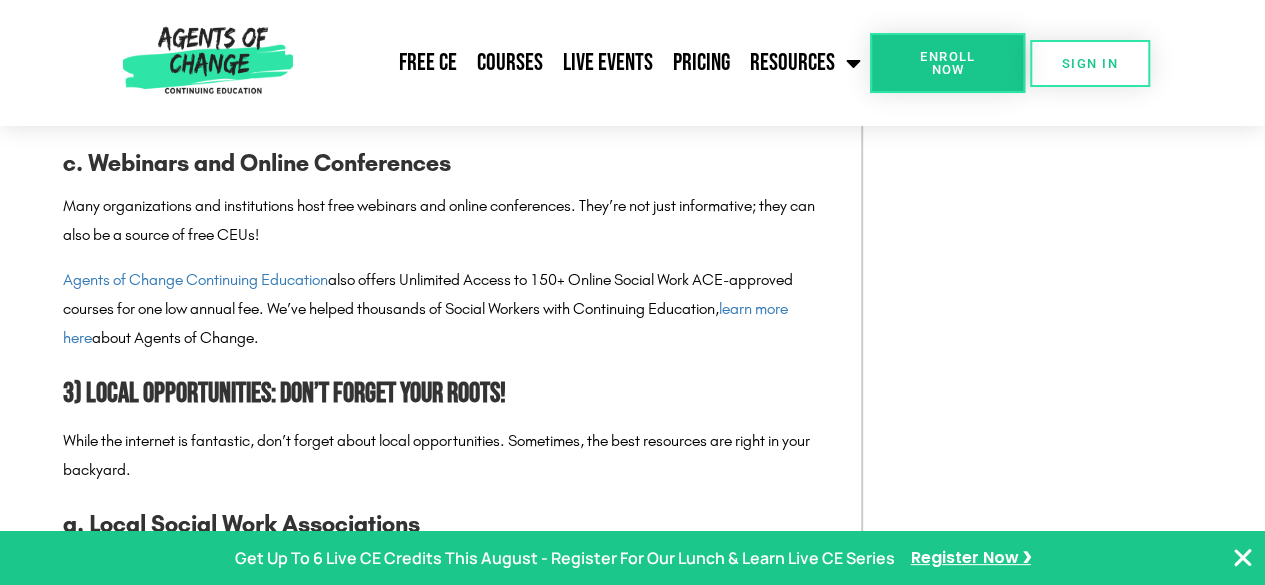 scroll, scrollTop: 2200, scrollLeft: 0, axis: vertical 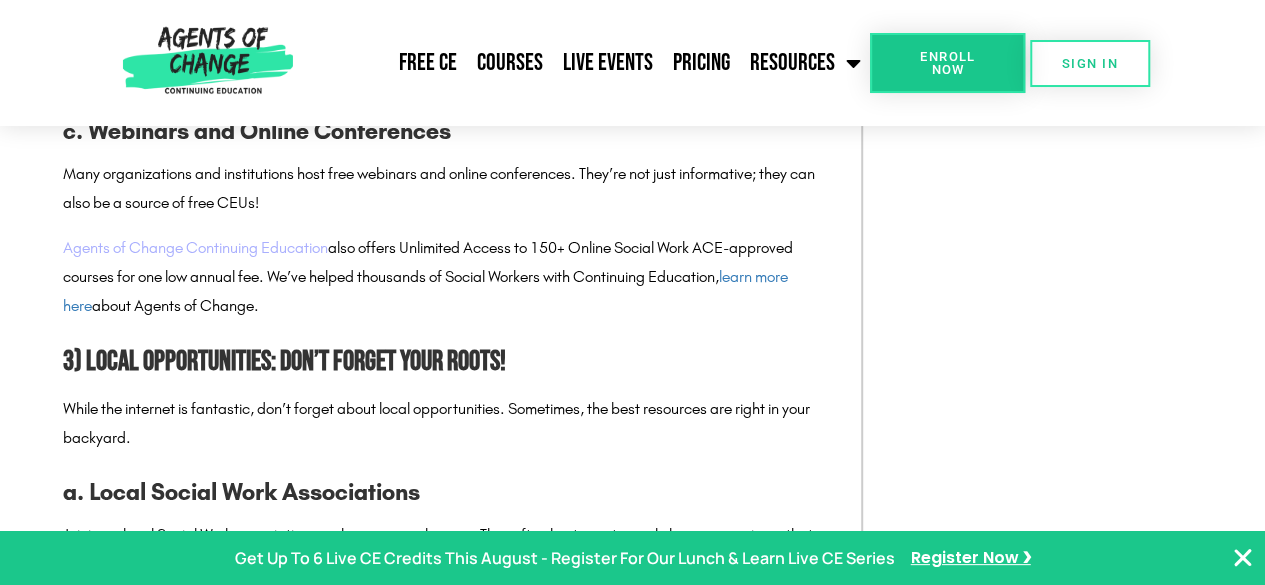 click on "Agents of Change Continuing Education" at bounding box center [195, 247] 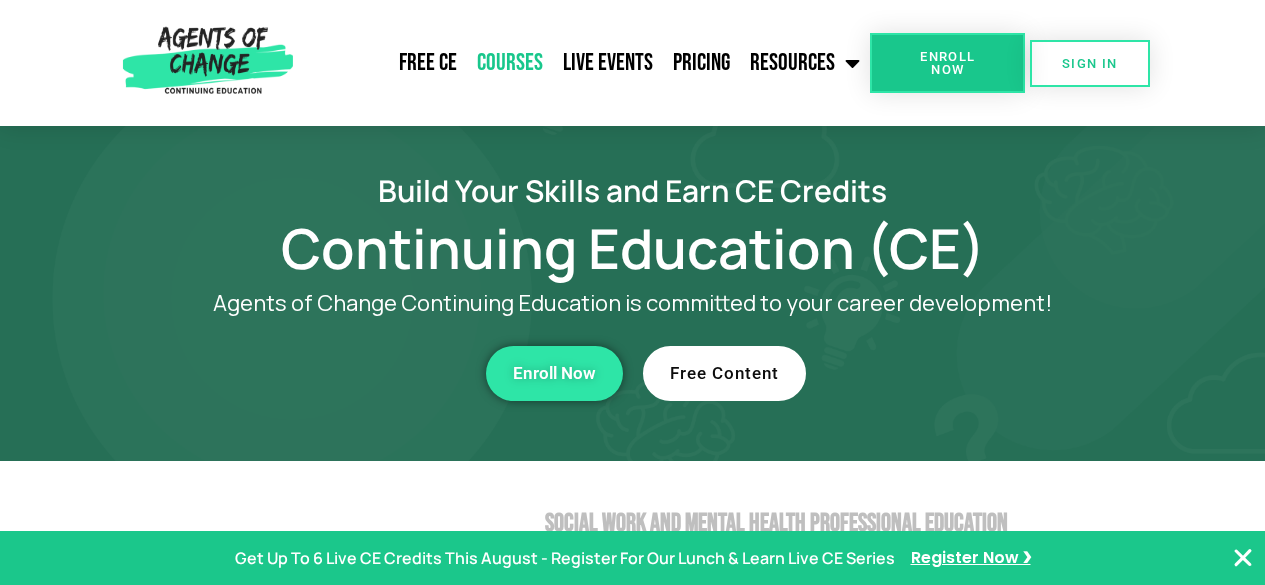 scroll, scrollTop: 0, scrollLeft: 0, axis: both 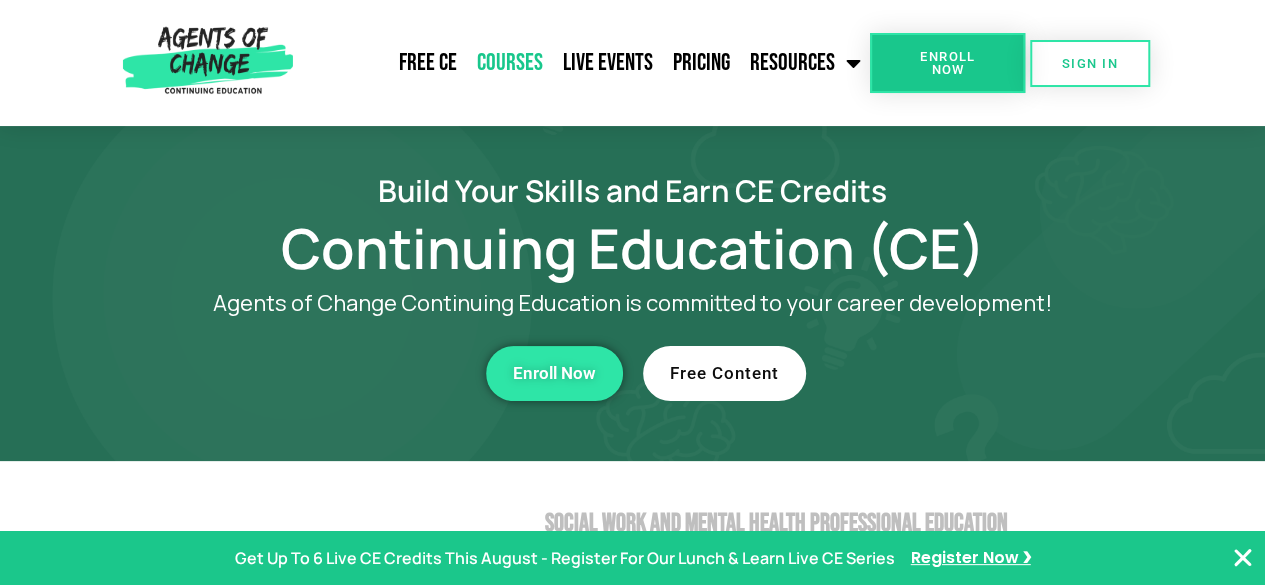 click on "Courses" 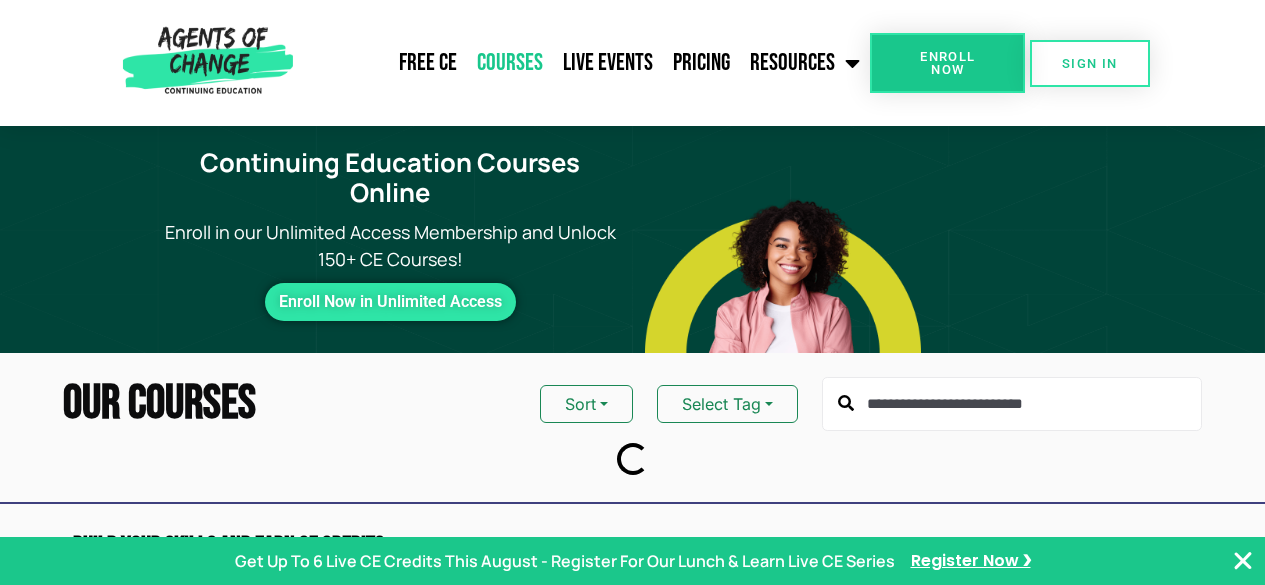 scroll, scrollTop: 301, scrollLeft: 0, axis: vertical 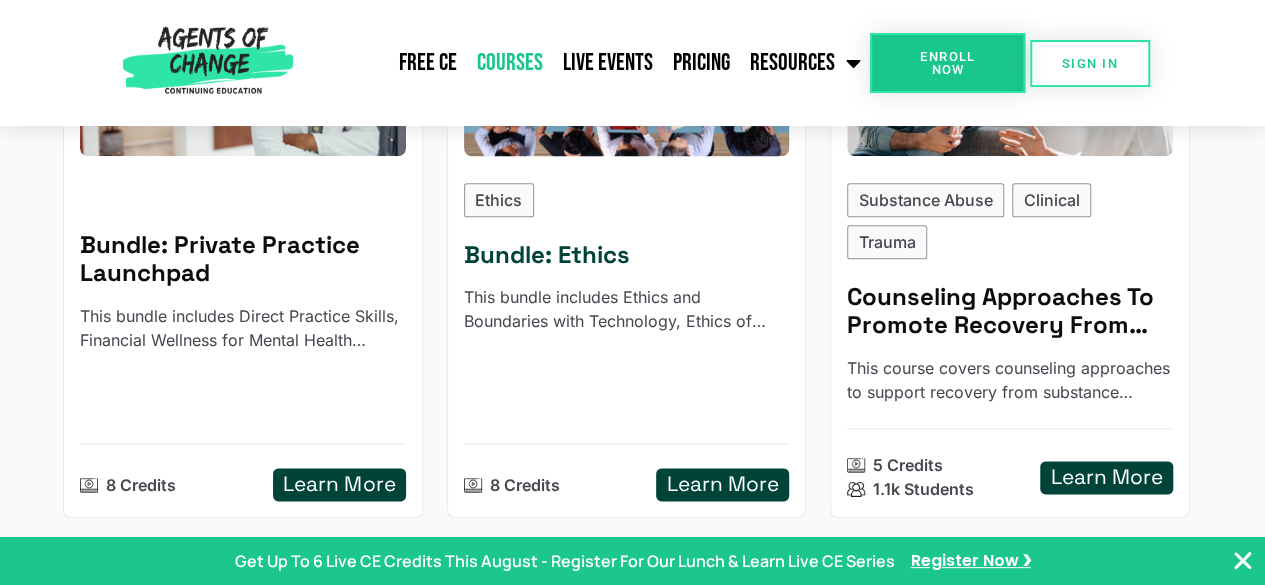 click on "Learn More" at bounding box center (723, 484) 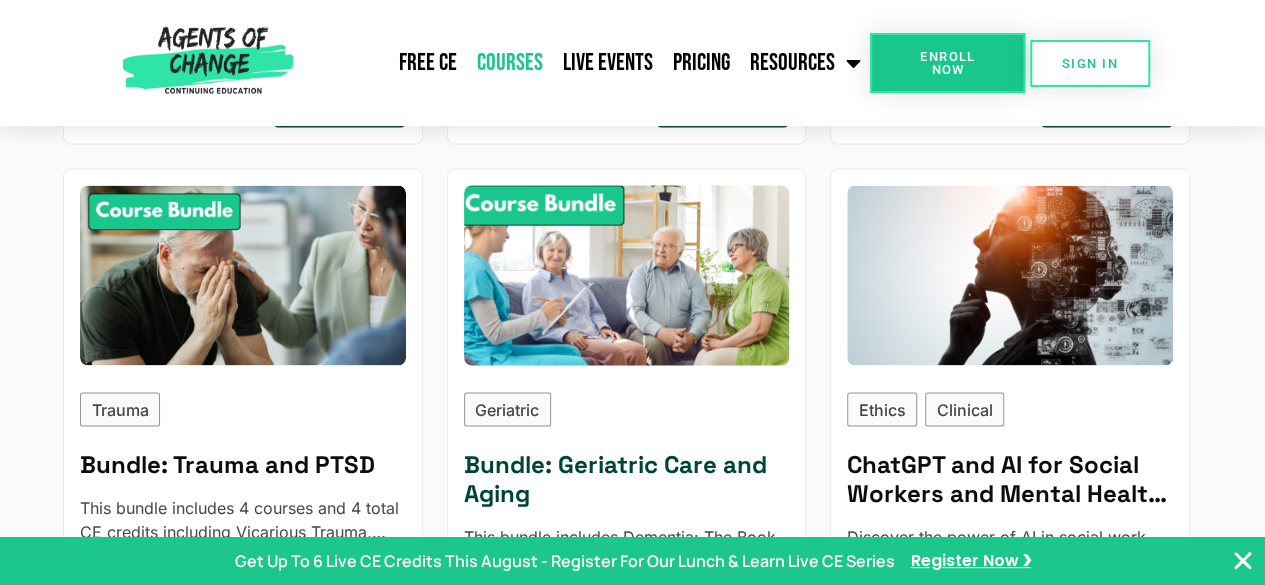 scroll, scrollTop: 2001, scrollLeft: 0, axis: vertical 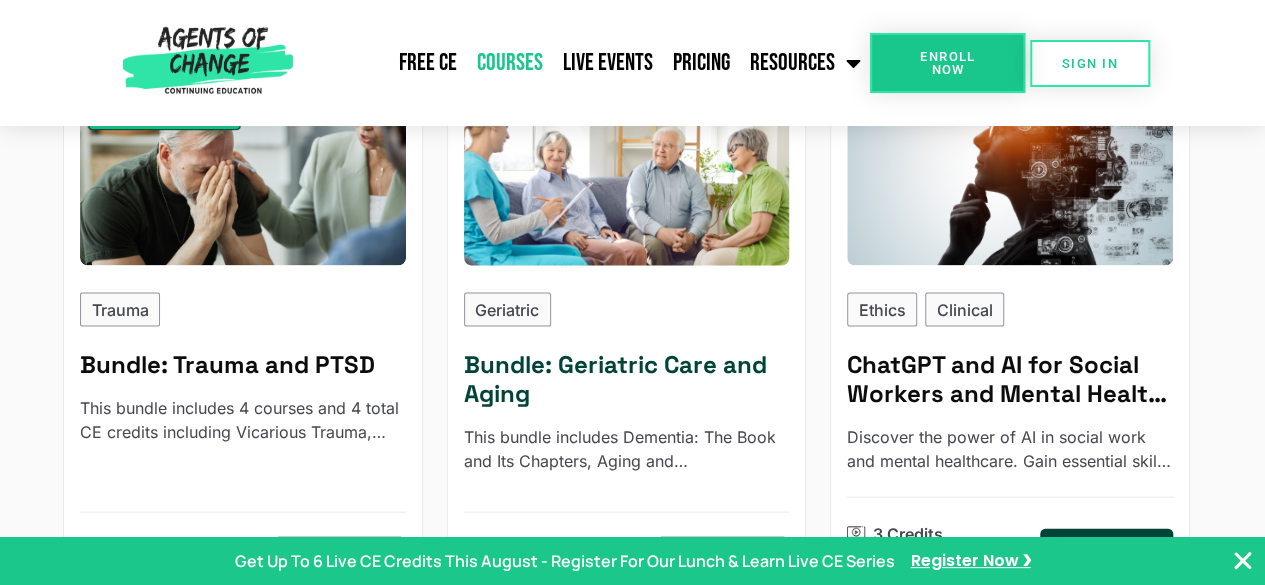 click on "Learn More" at bounding box center (723, 553) 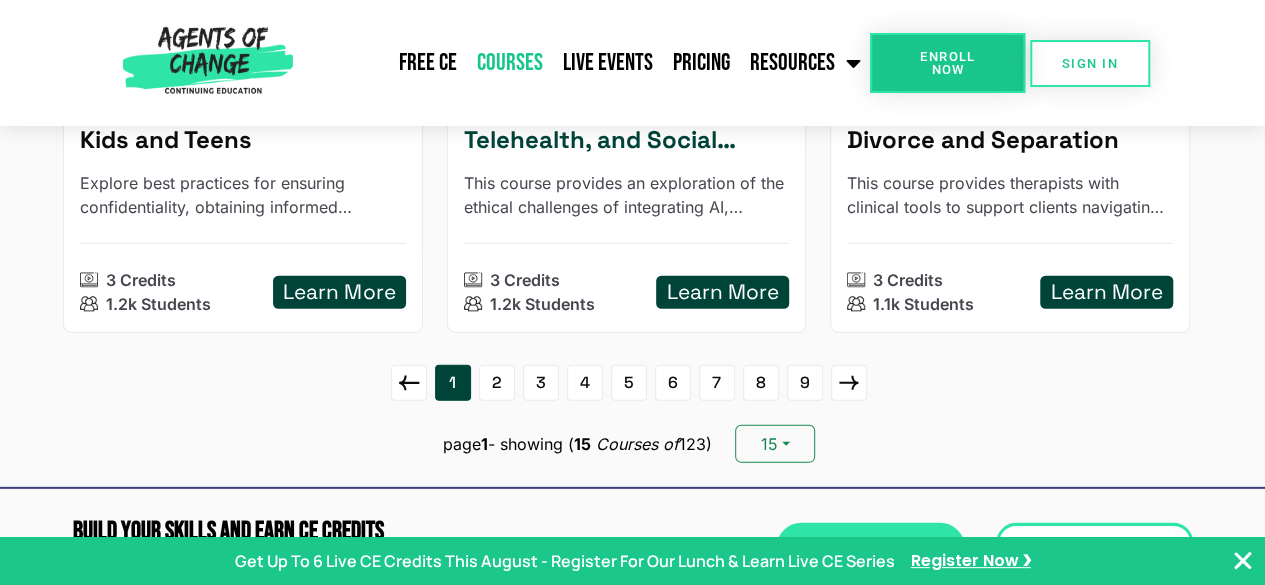 scroll, scrollTop: 2801, scrollLeft: 0, axis: vertical 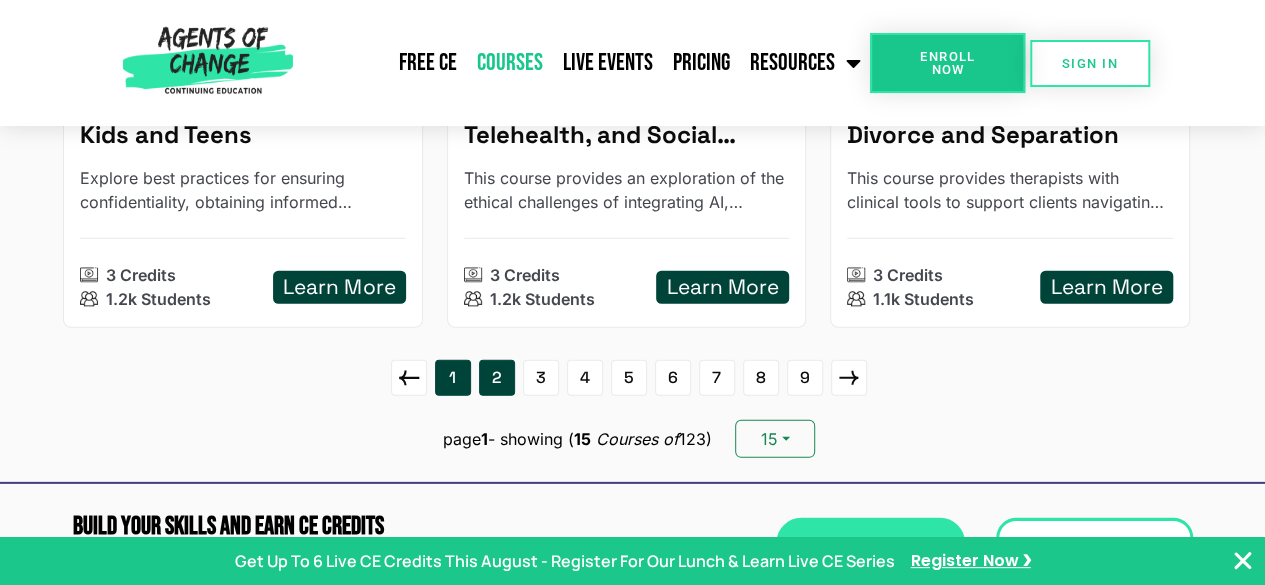 click on "2" at bounding box center (497, 378) 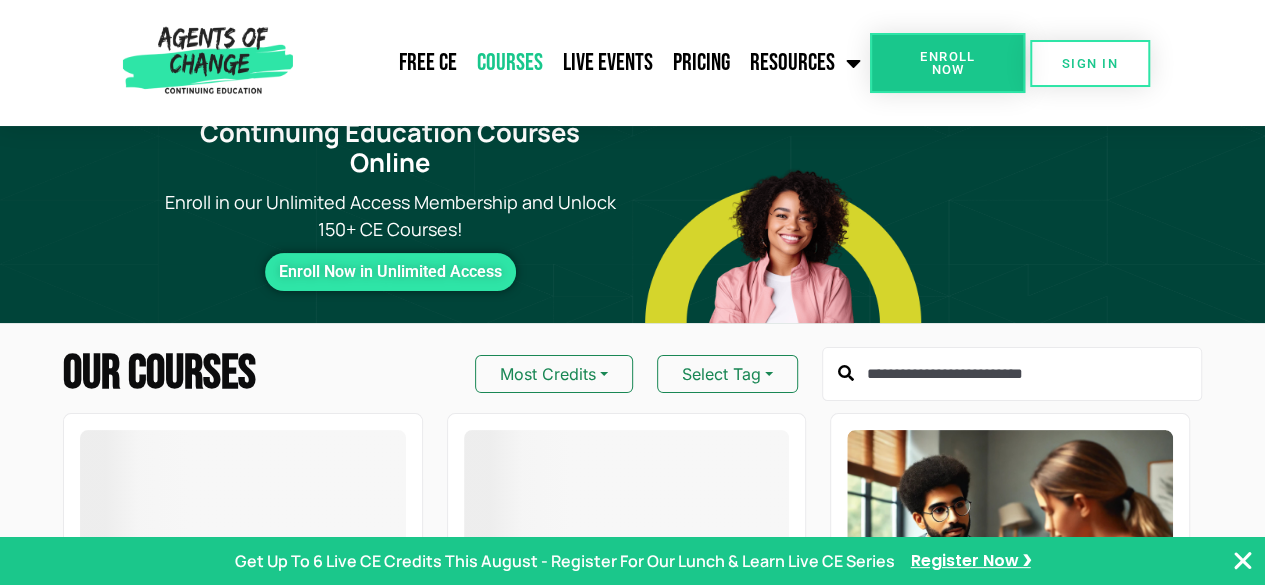 scroll, scrollTop: 0, scrollLeft: 0, axis: both 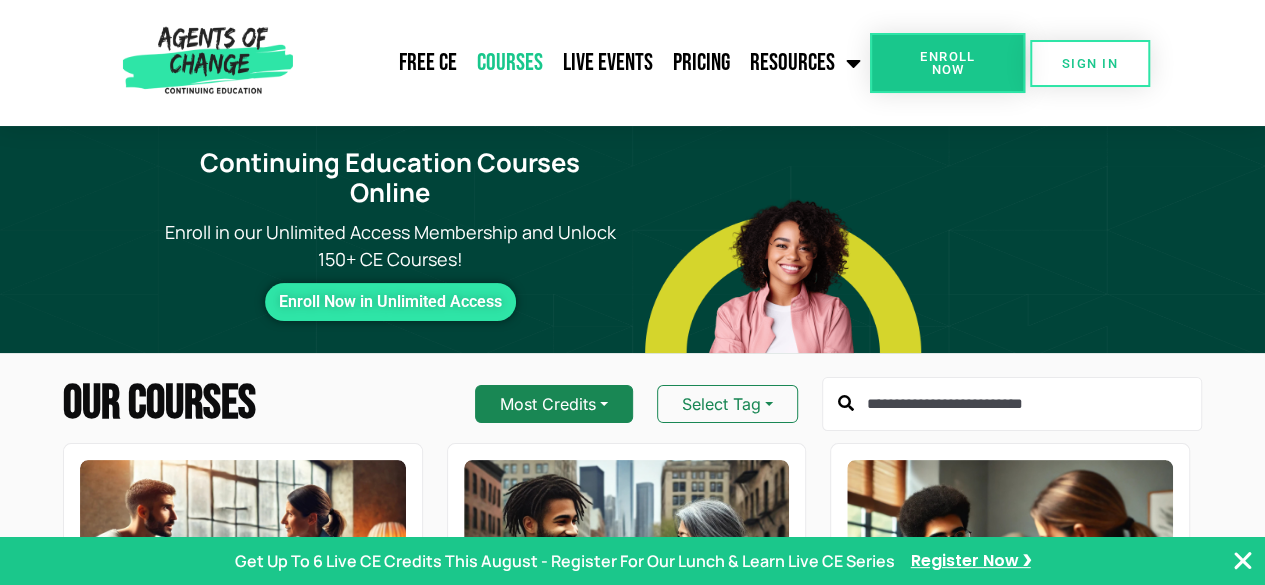 click on "Most Credits" at bounding box center (554, 404) 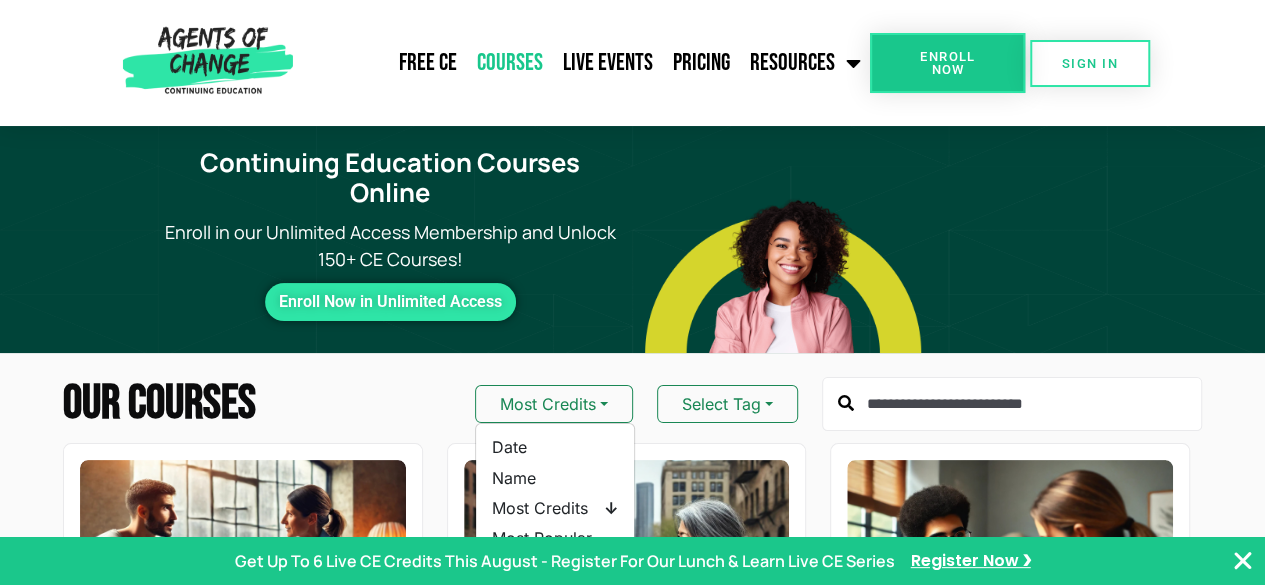 click at bounding box center [1243, 561] 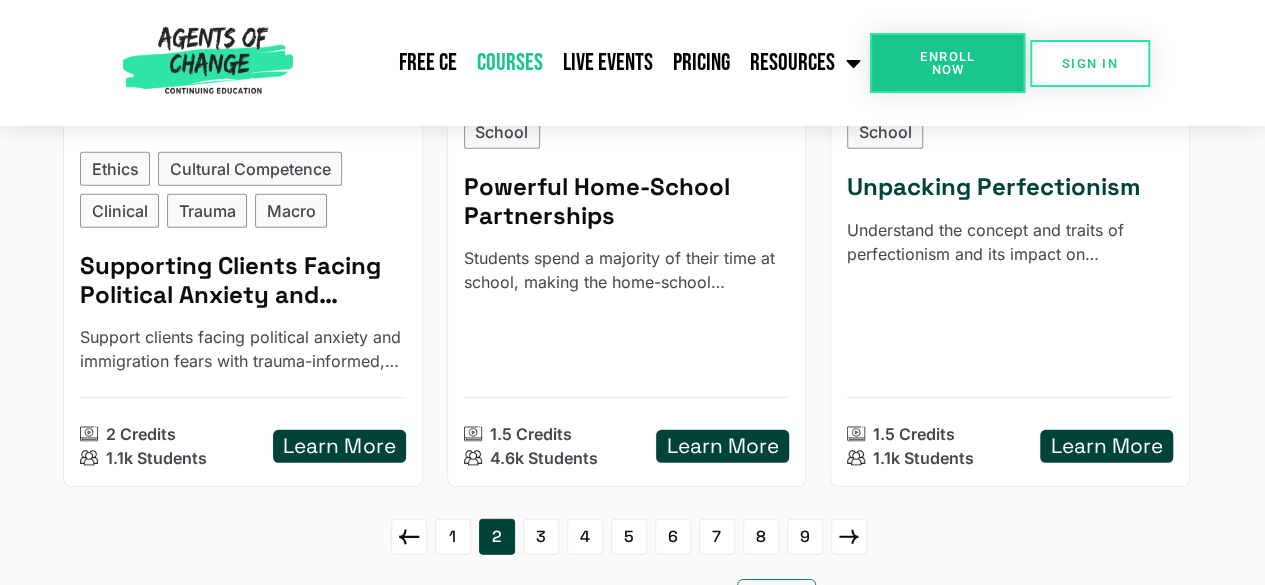 scroll, scrollTop: 2500, scrollLeft: 0, axis: vertical 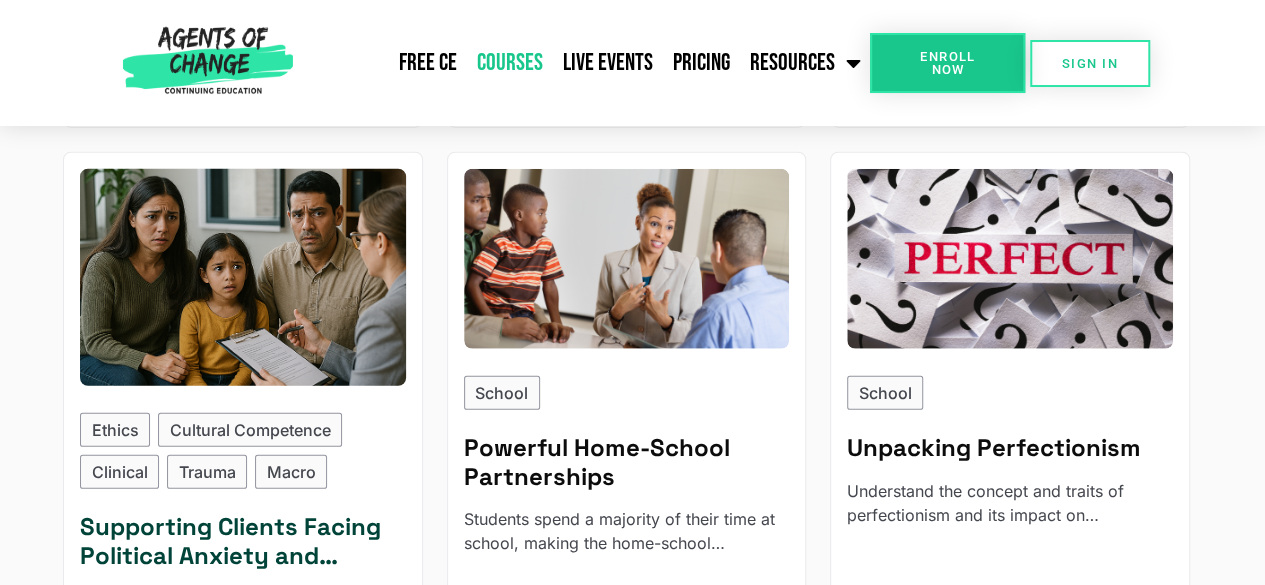 click on "Supporting Clients Facing Political Anxiety and Immigration Fears" at bounding box center [243, 542] 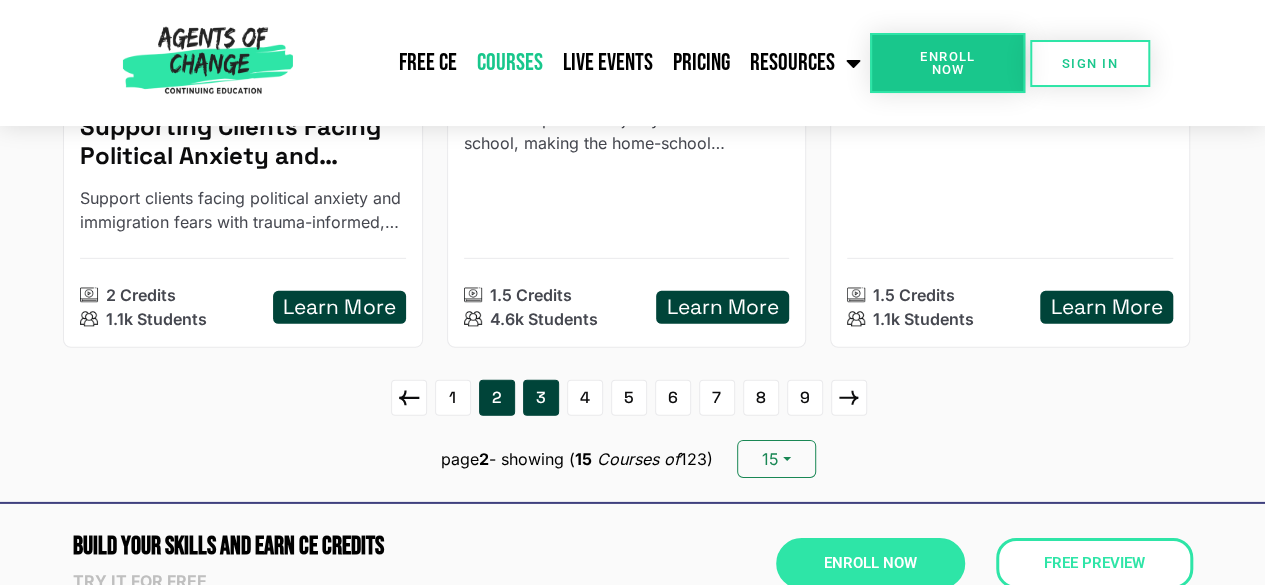 click on "3" at bounding box center [541, 398] 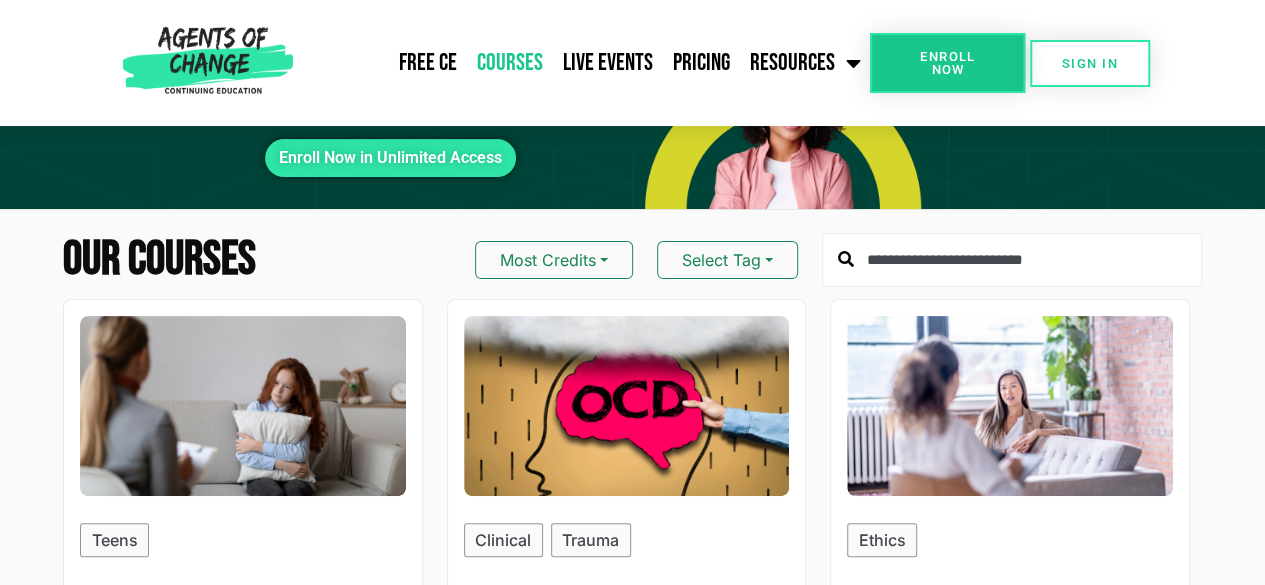 scroll, scrollTop: 0, scrollLeft: 0, axis: both 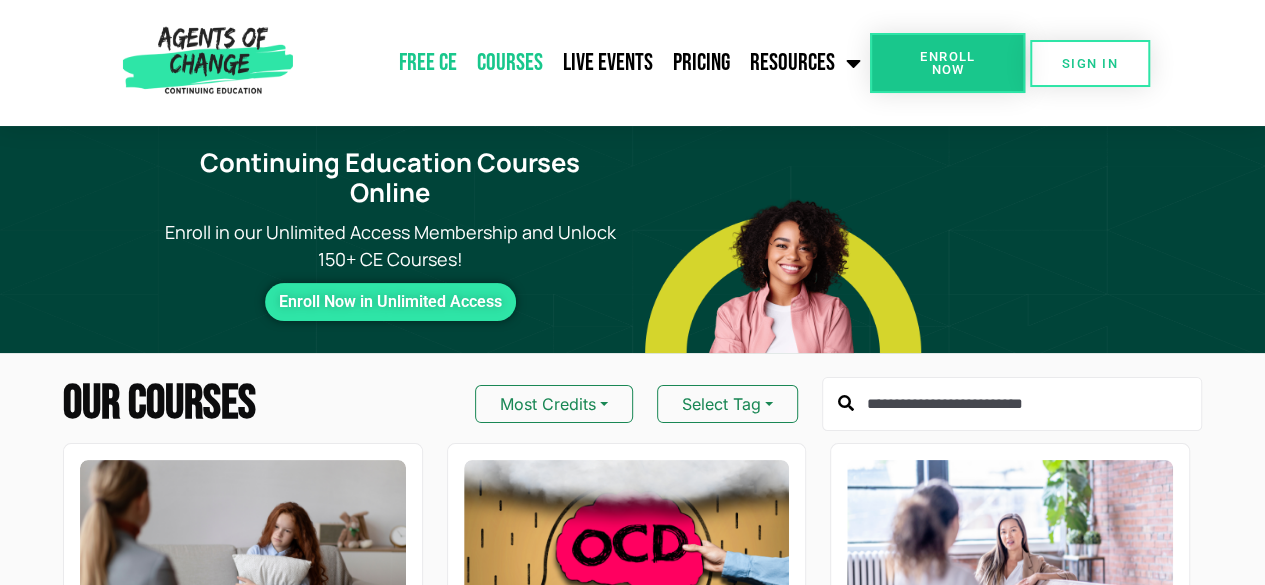click on "Free CE" 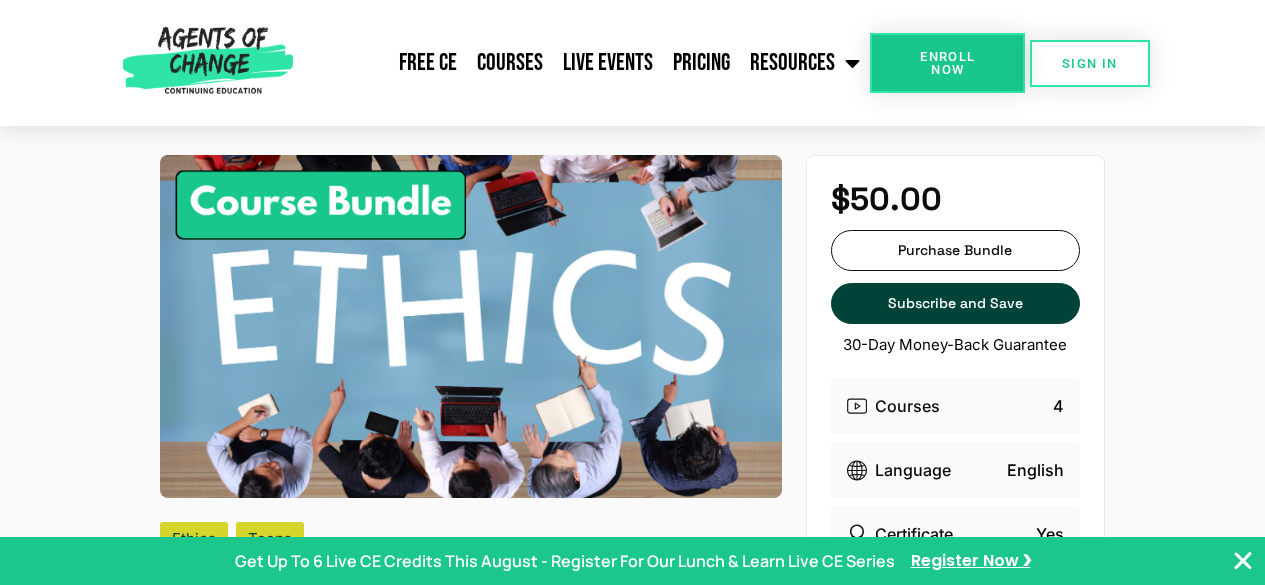 scroll, scrollTop: 0, scrollLeft: 0, axis: both 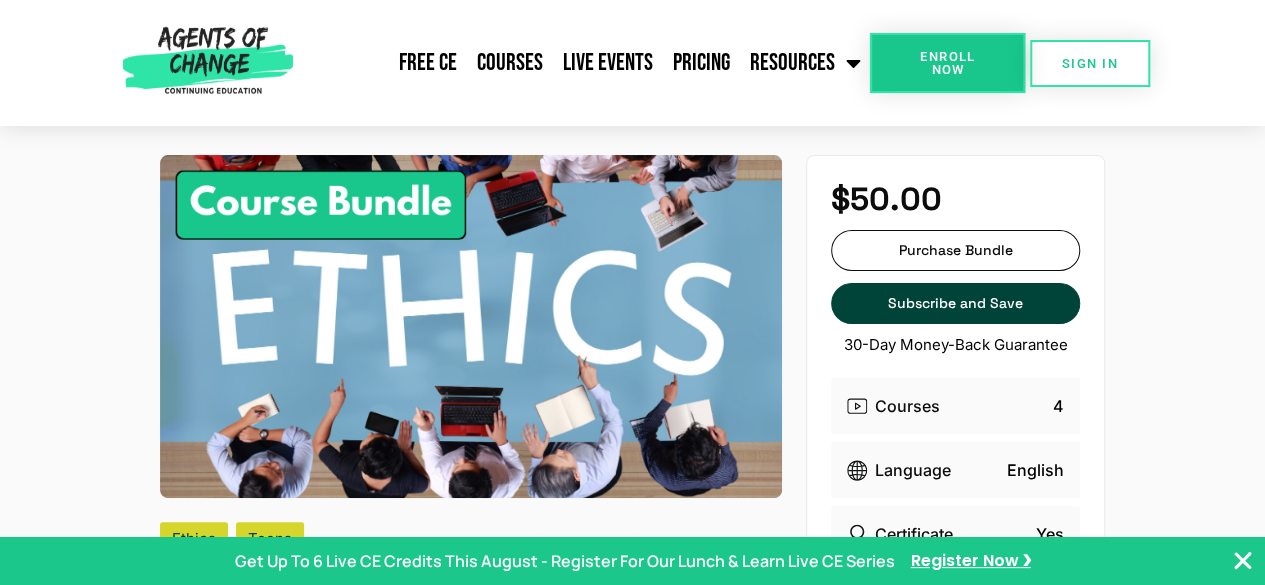 click at bounding box center (1243, 561) 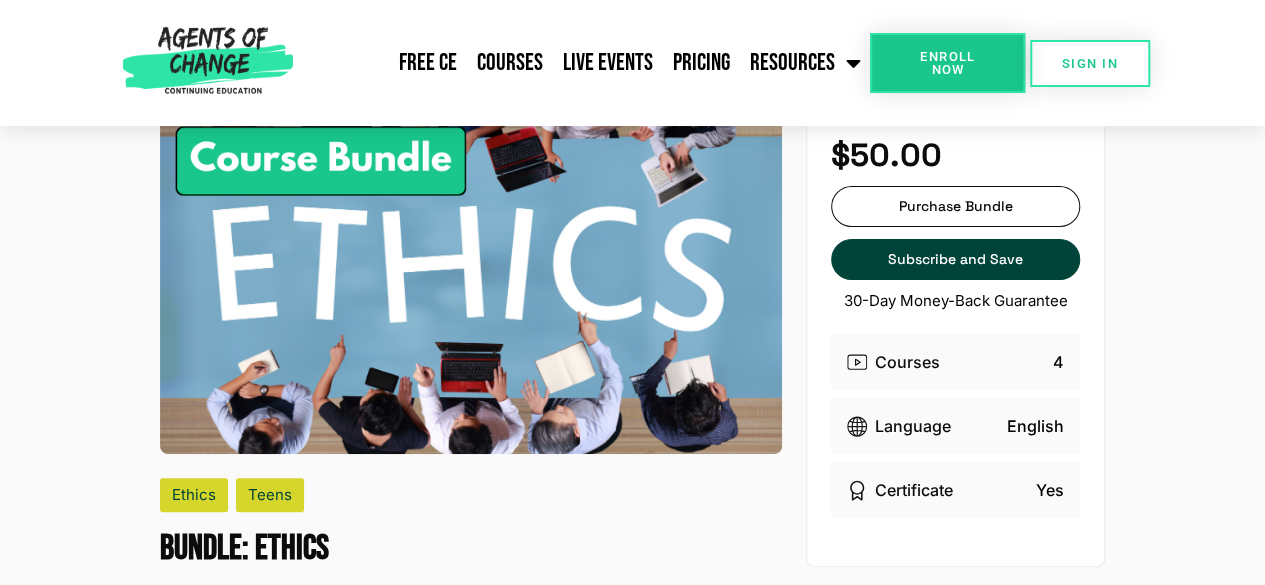 scroll, scrollTop: 0, scrollLeft: 0, axis: both 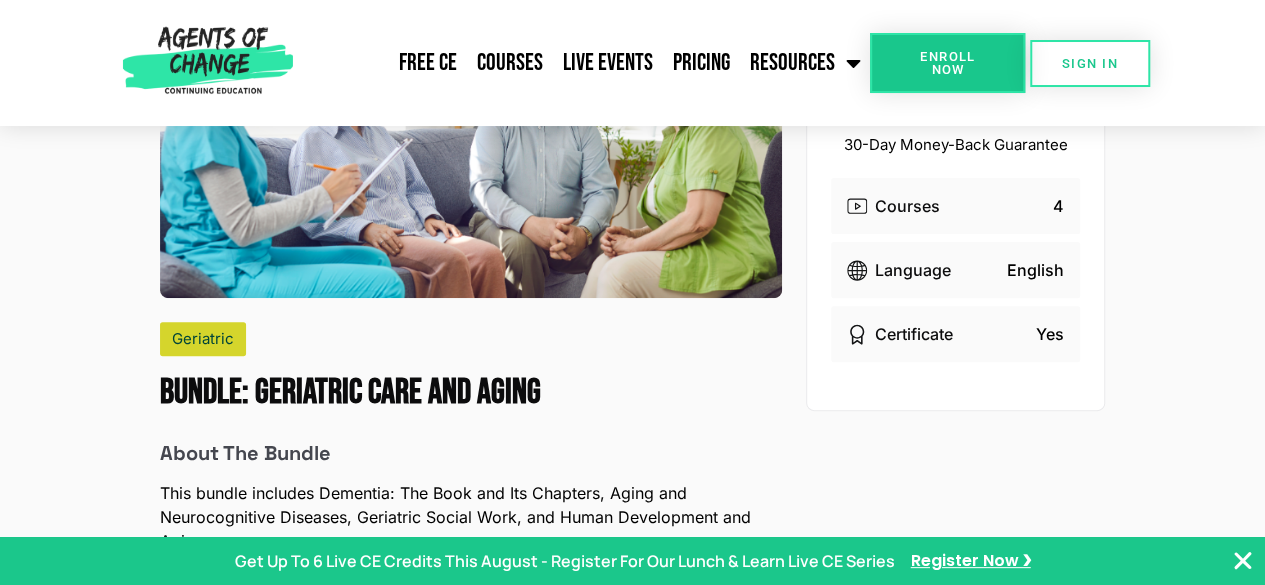 click at bounding box center [1243, 561] 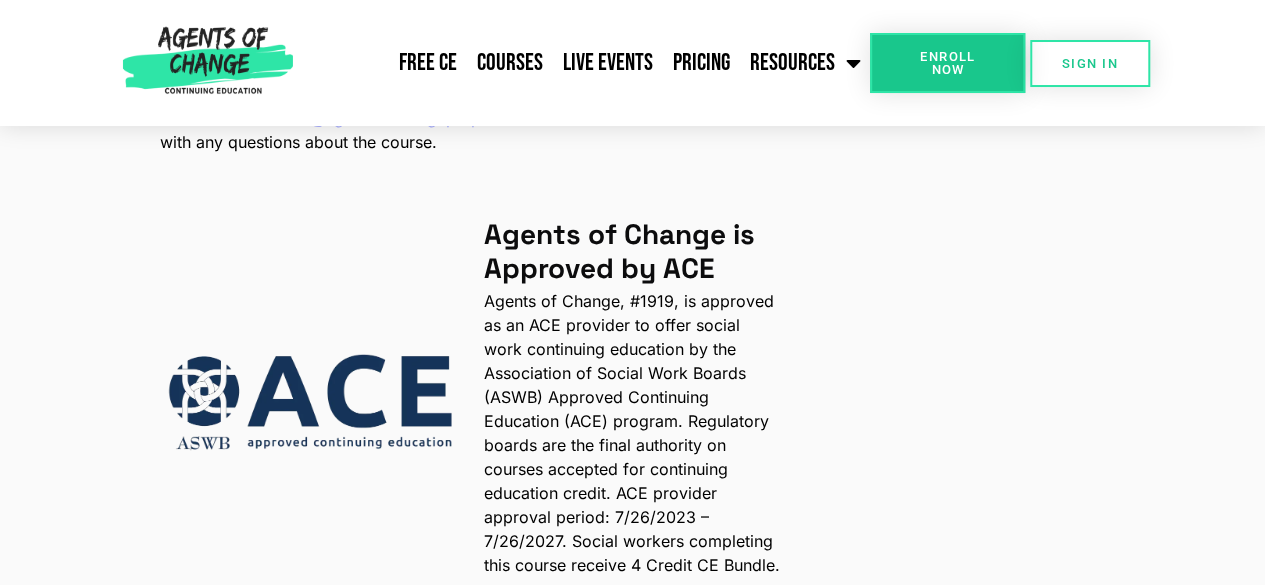 scroll, scrollTop: 2600, scrollLeft: 0, axis: vertical 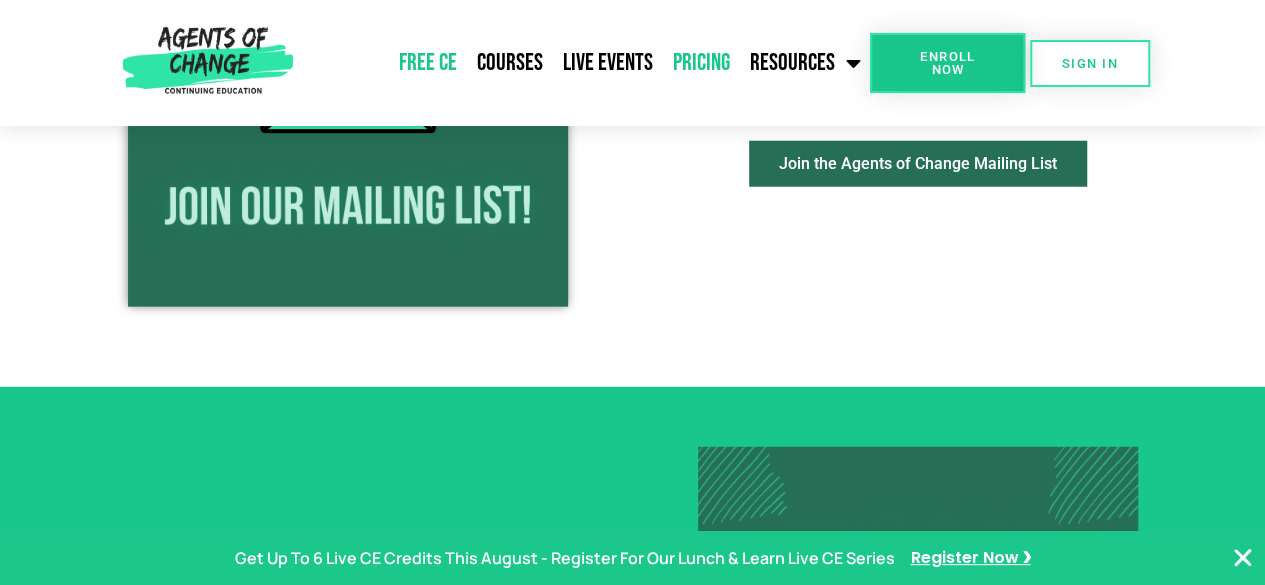 click on "Pricing" 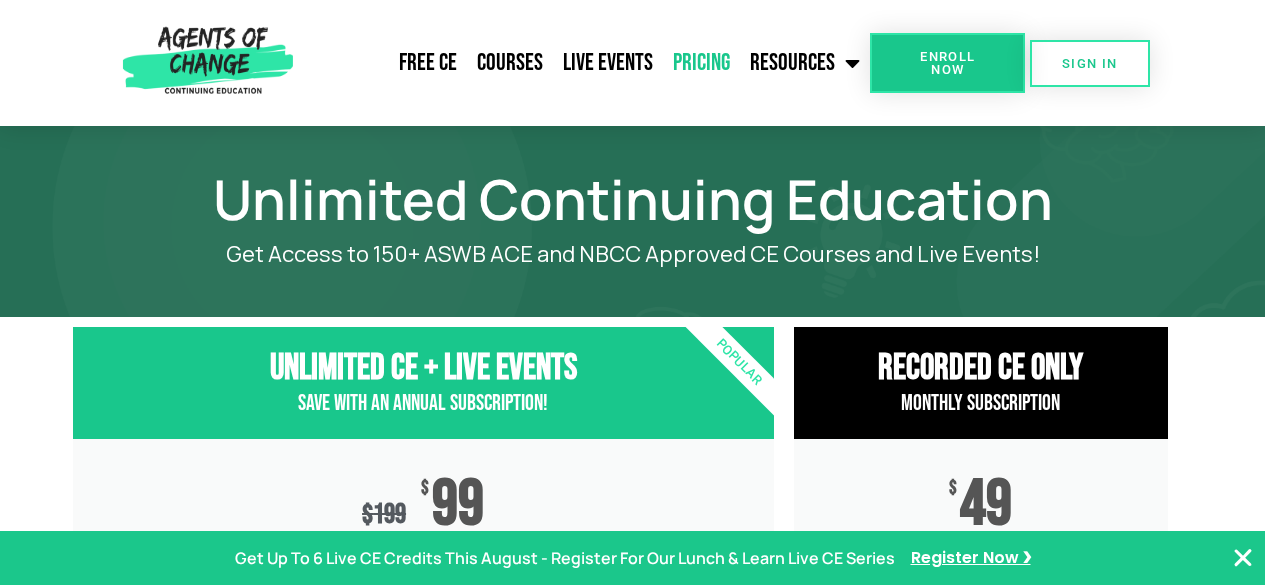 scroll, scrollTop: 100, scrollLeft: 0, axis: vertical 